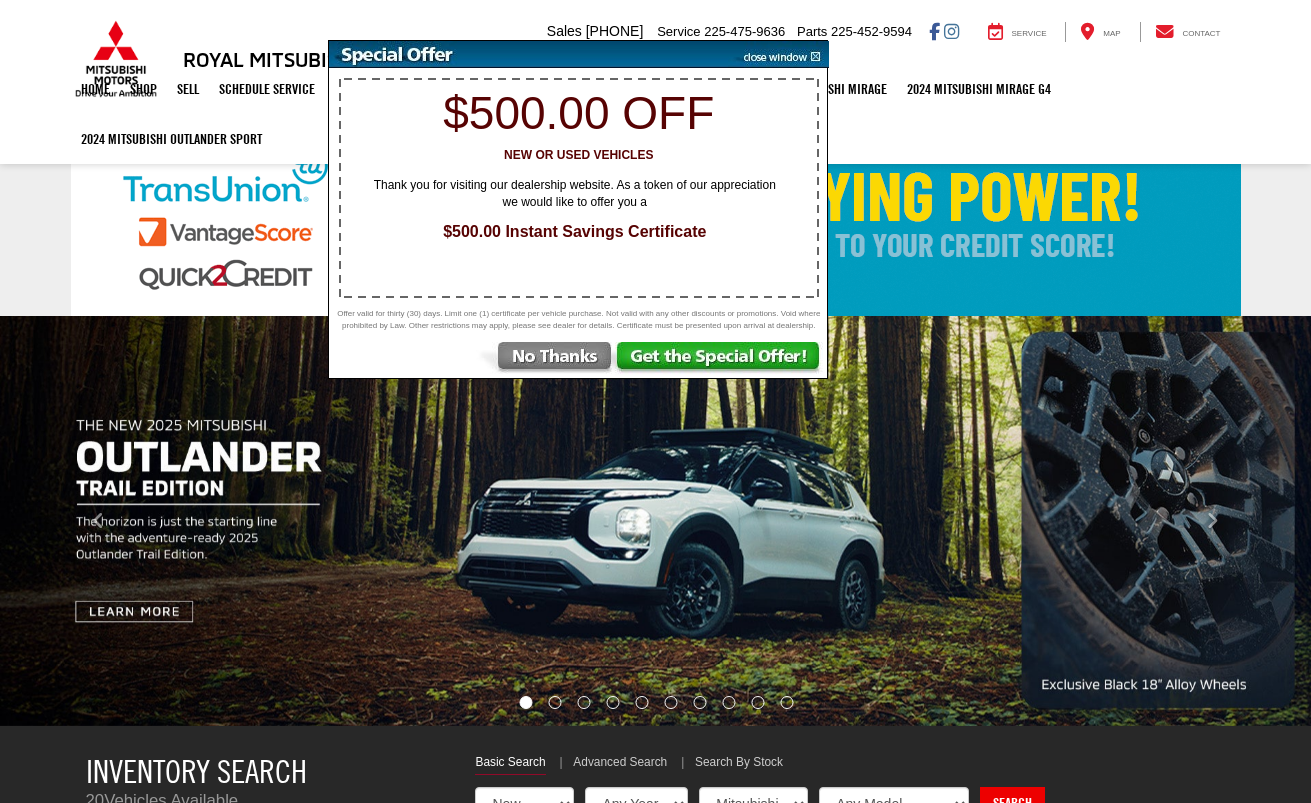 select on "Mitsubishi" 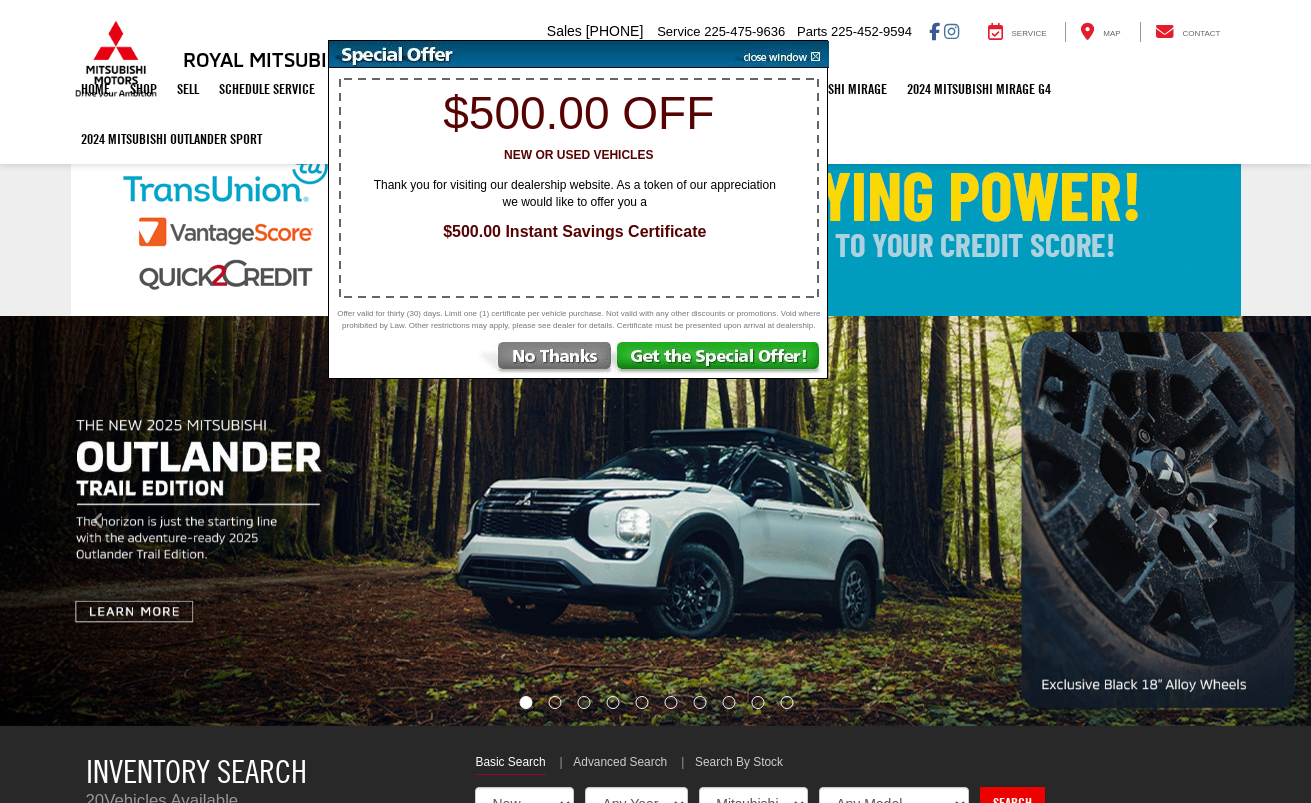scroll, scrollTop: 0, scrollLeft: 0, axis: both 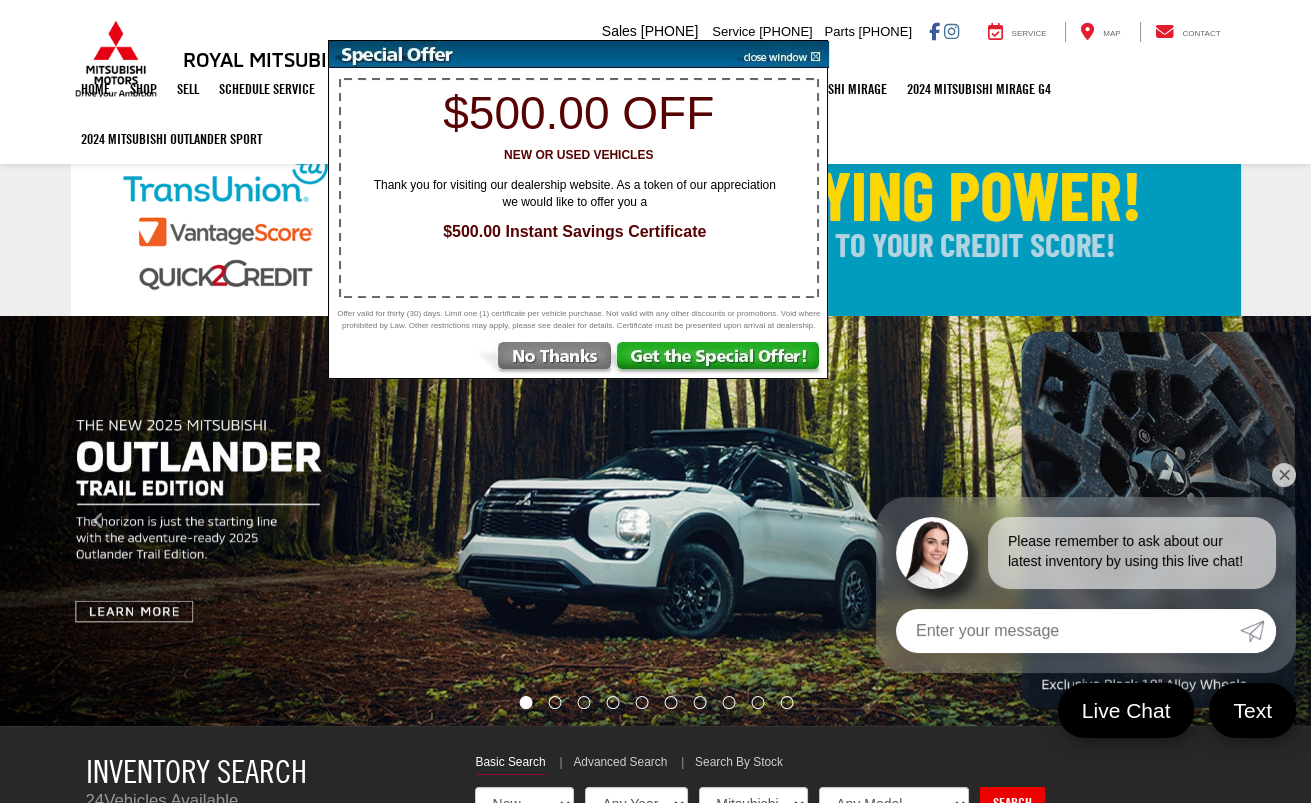 drag, startPoint x: 563, startPoint y: 368, endPoint x: 552, endPoint y: 362, distance: 12.529964 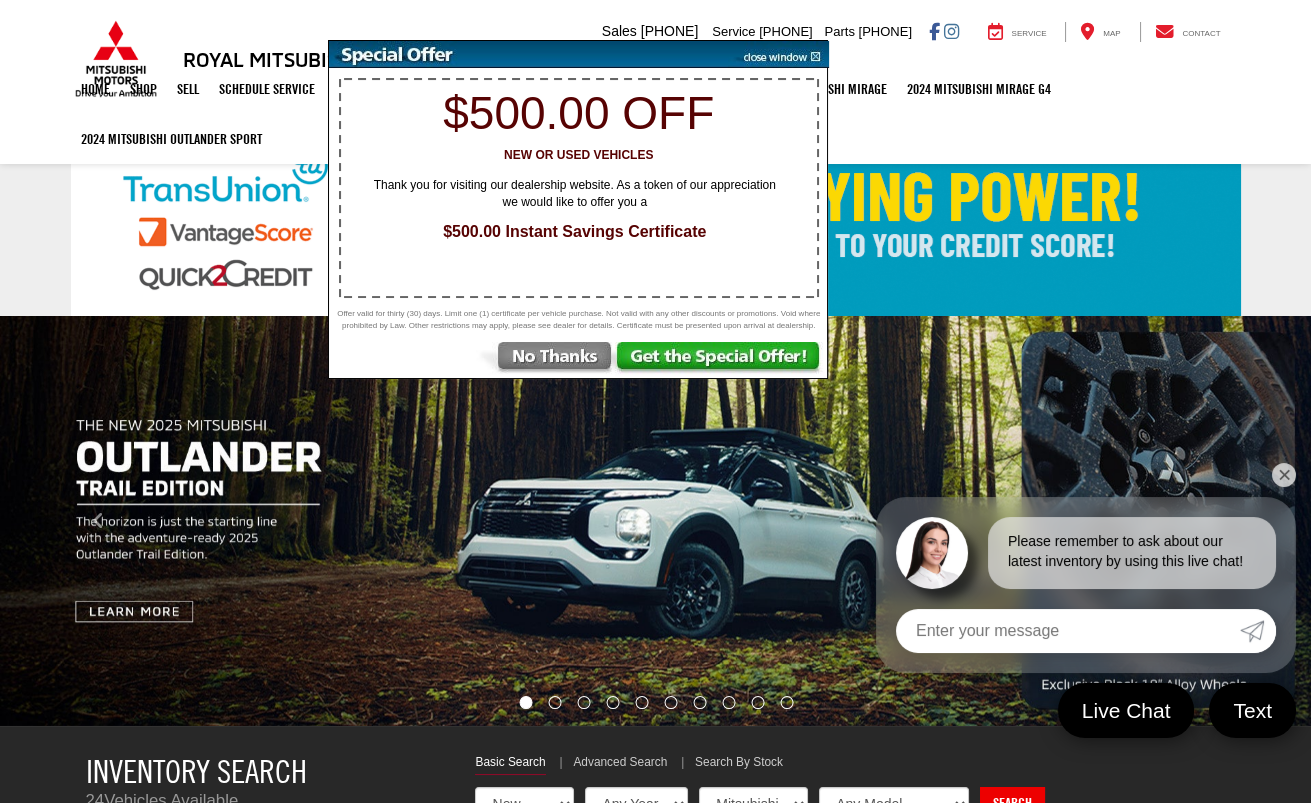 click at bounding box center (545, 360) 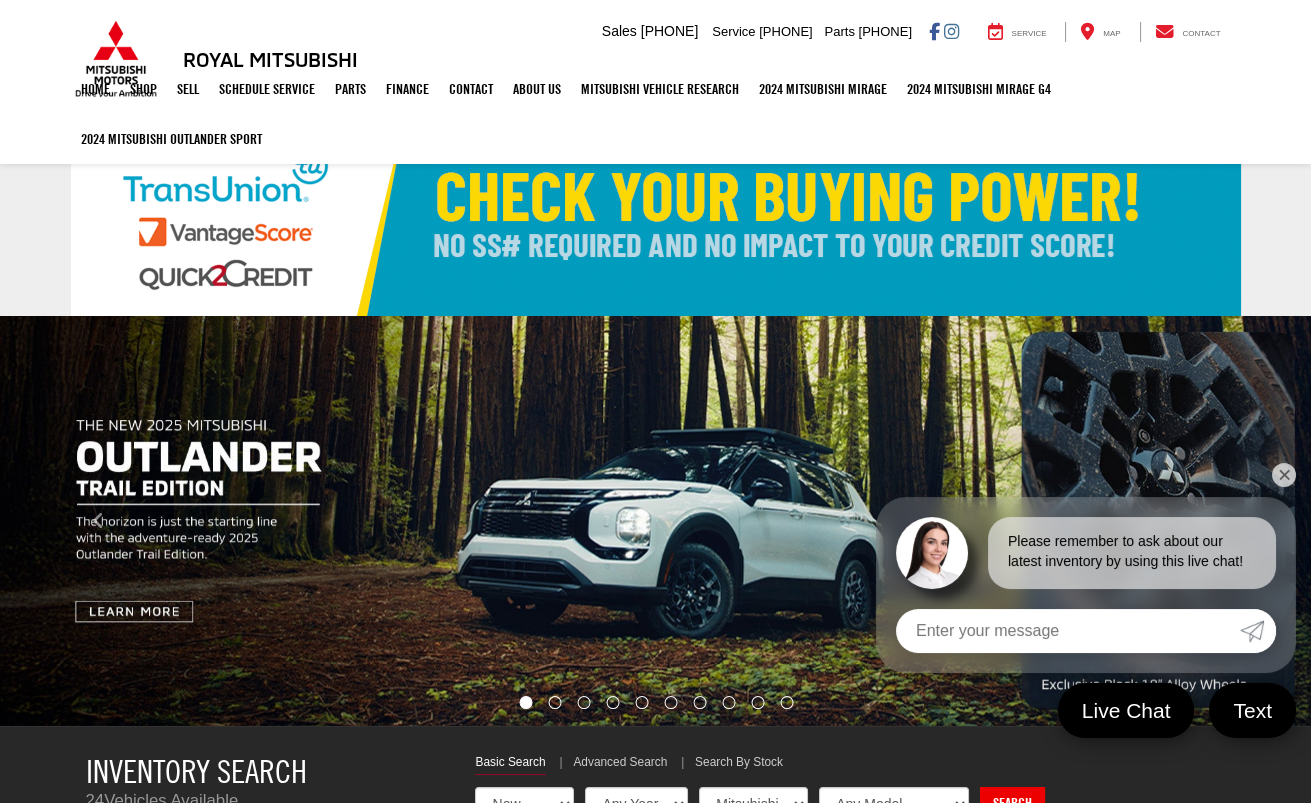 click on "✕" at bounding box center [1284, 475] 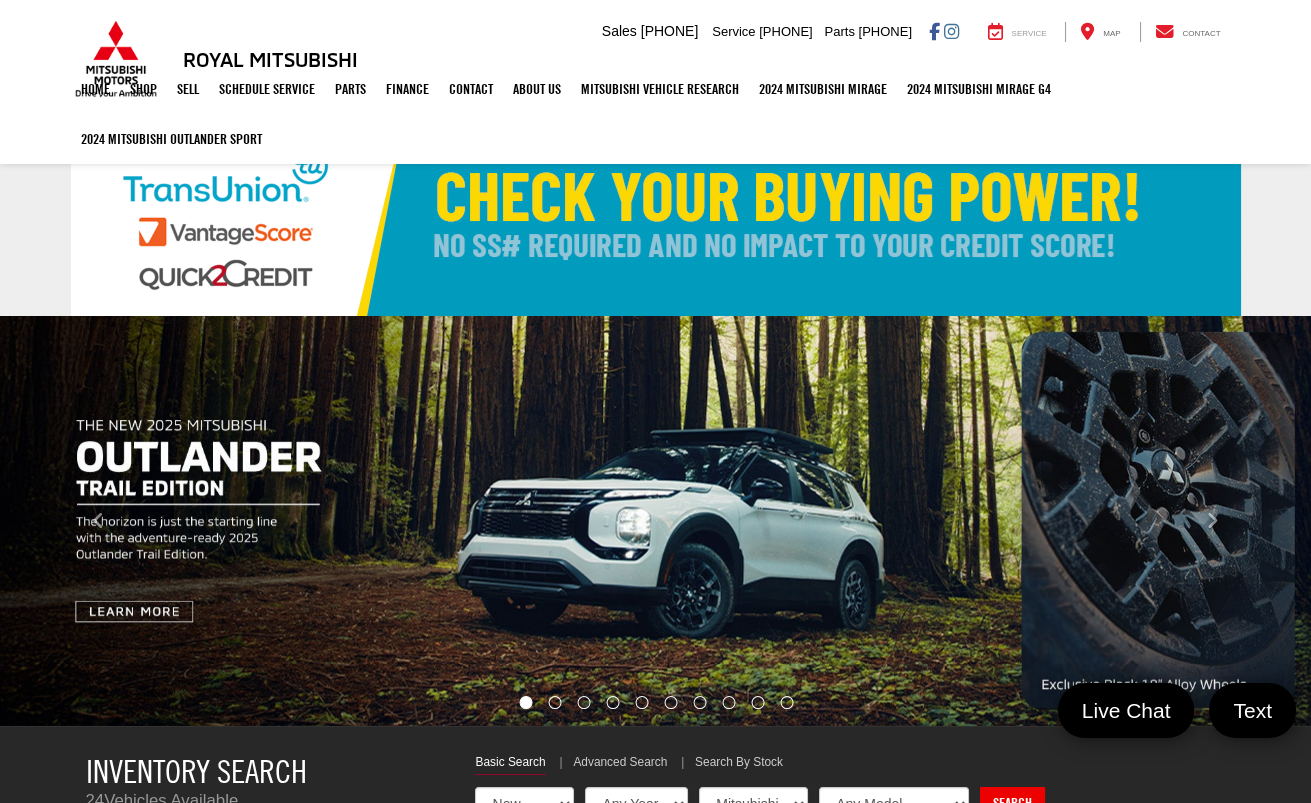 click on "Service" at bounding box center (1029, 33) 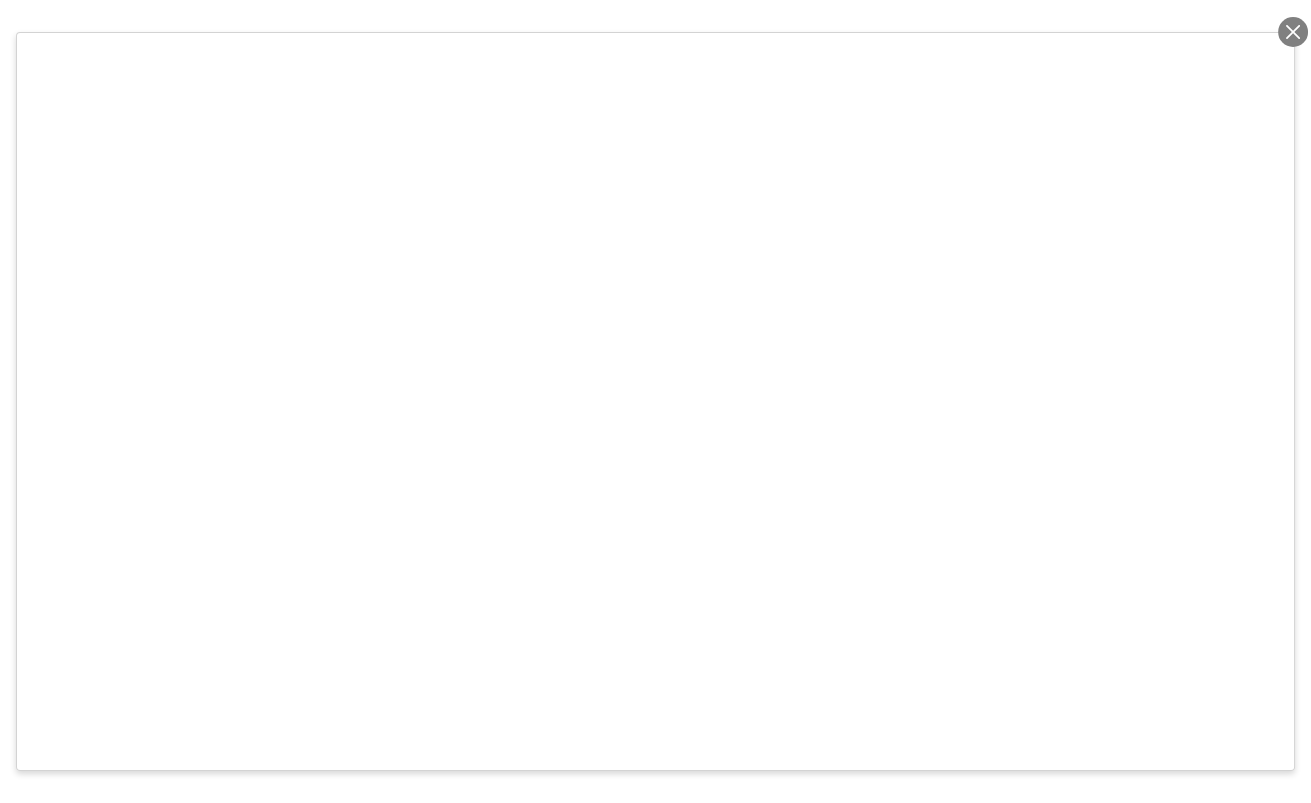 scroll, scrollTop: 300, scrollLeft: 0, axis: vertical 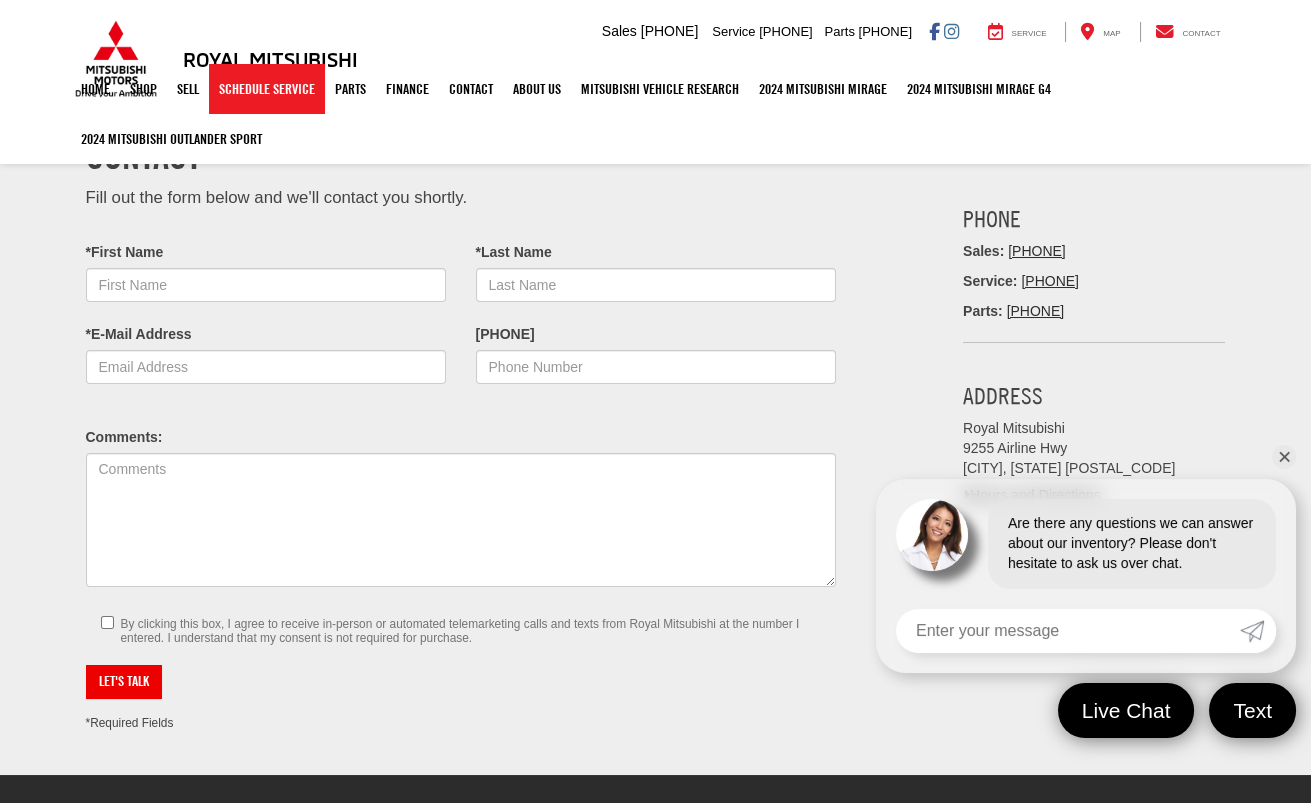 click on "Schedule Service" at bounding box center [267, 89] 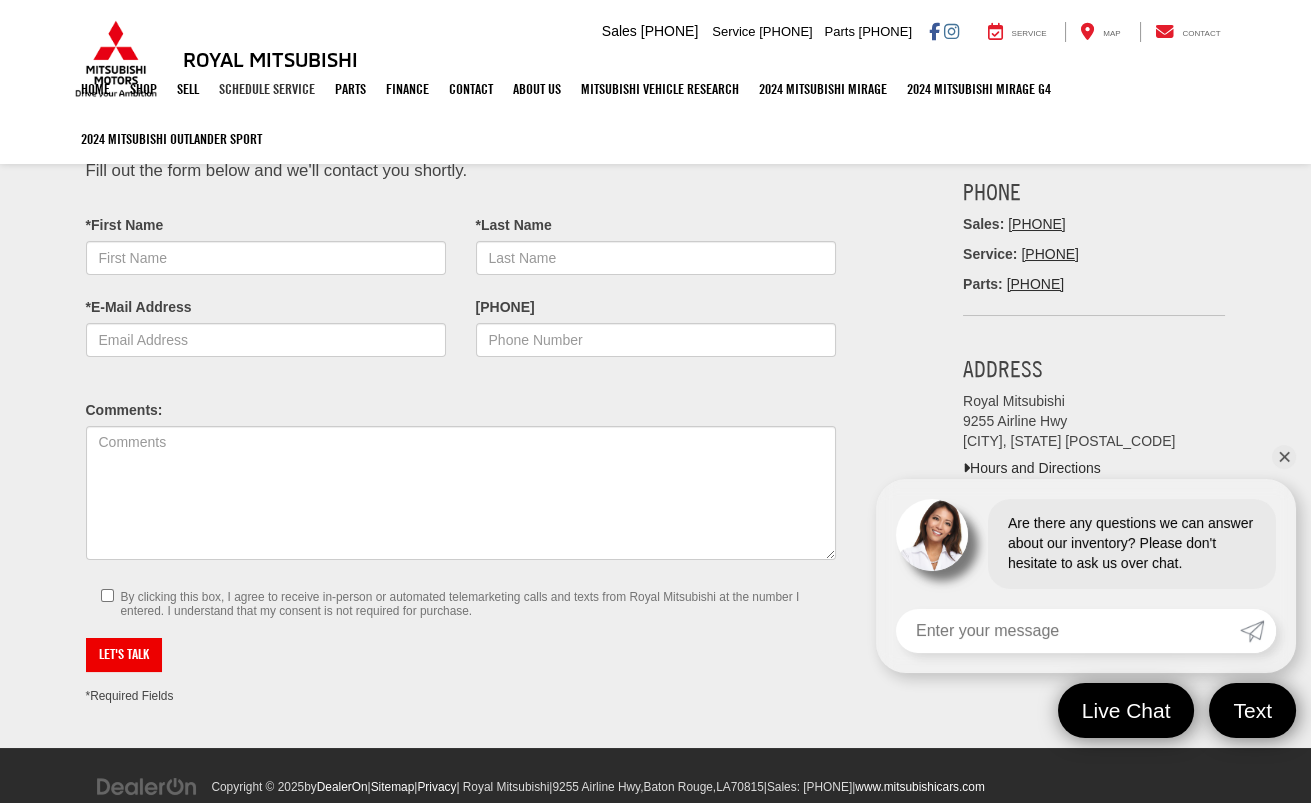 scroll, scrollTop: 0, scrollLeft: 0, axis: both 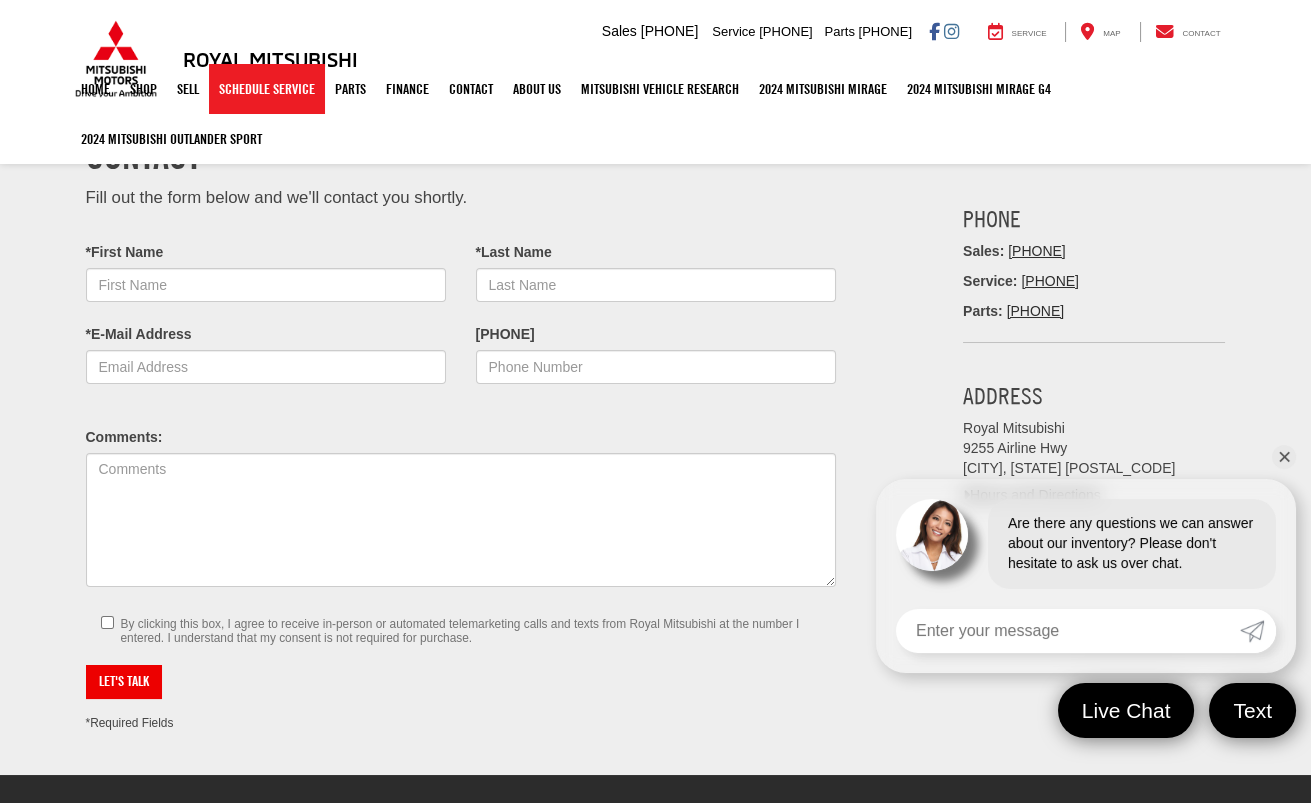 click on "Schedule Service" at bounding box center [267, 89] 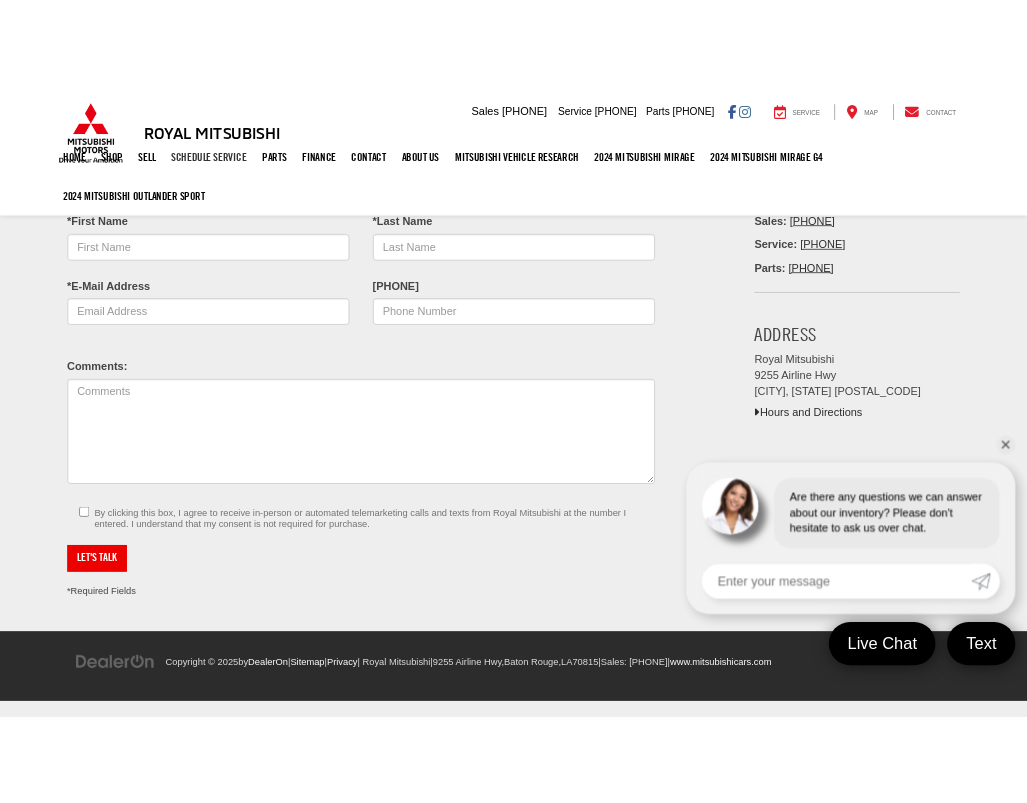 scroll, scrollTop: 0, scrollLeft: 0, axis: both 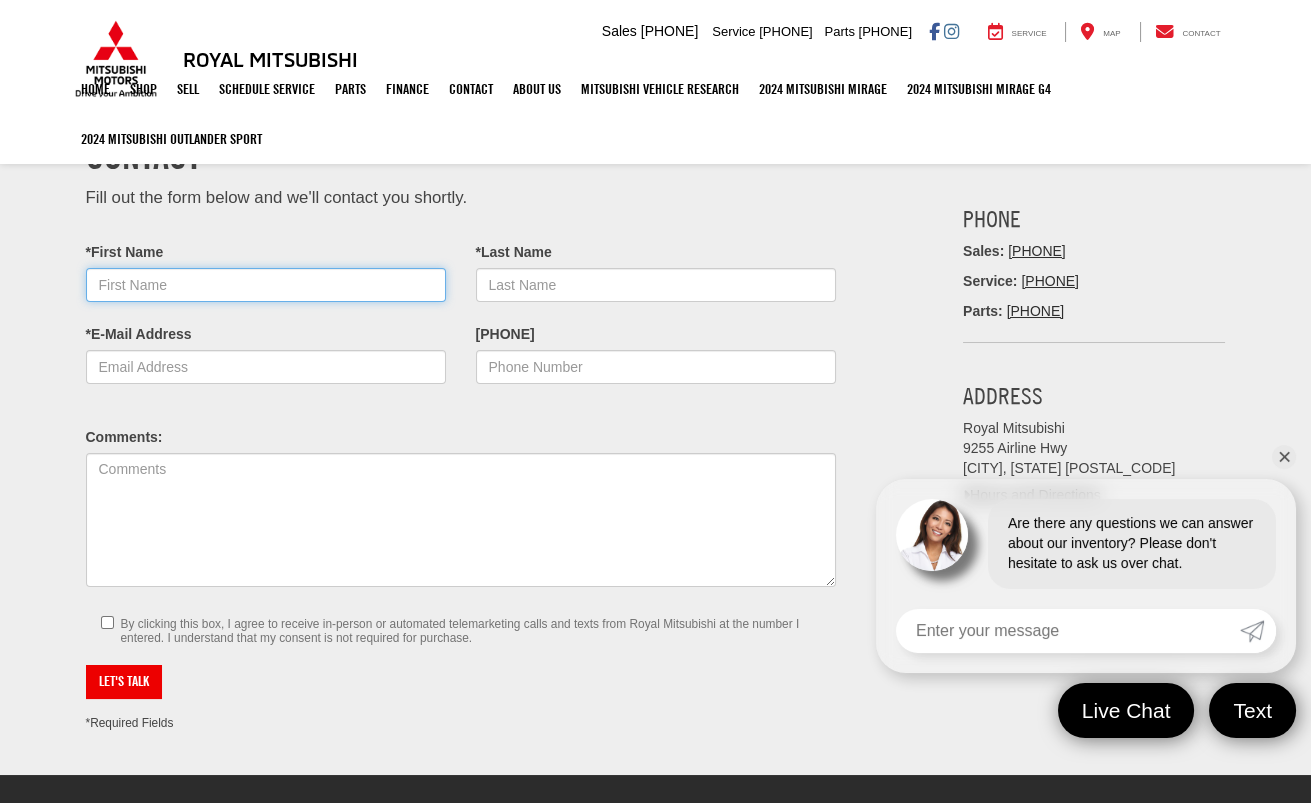 click on "*First Name" at bounding box center [266, 285] 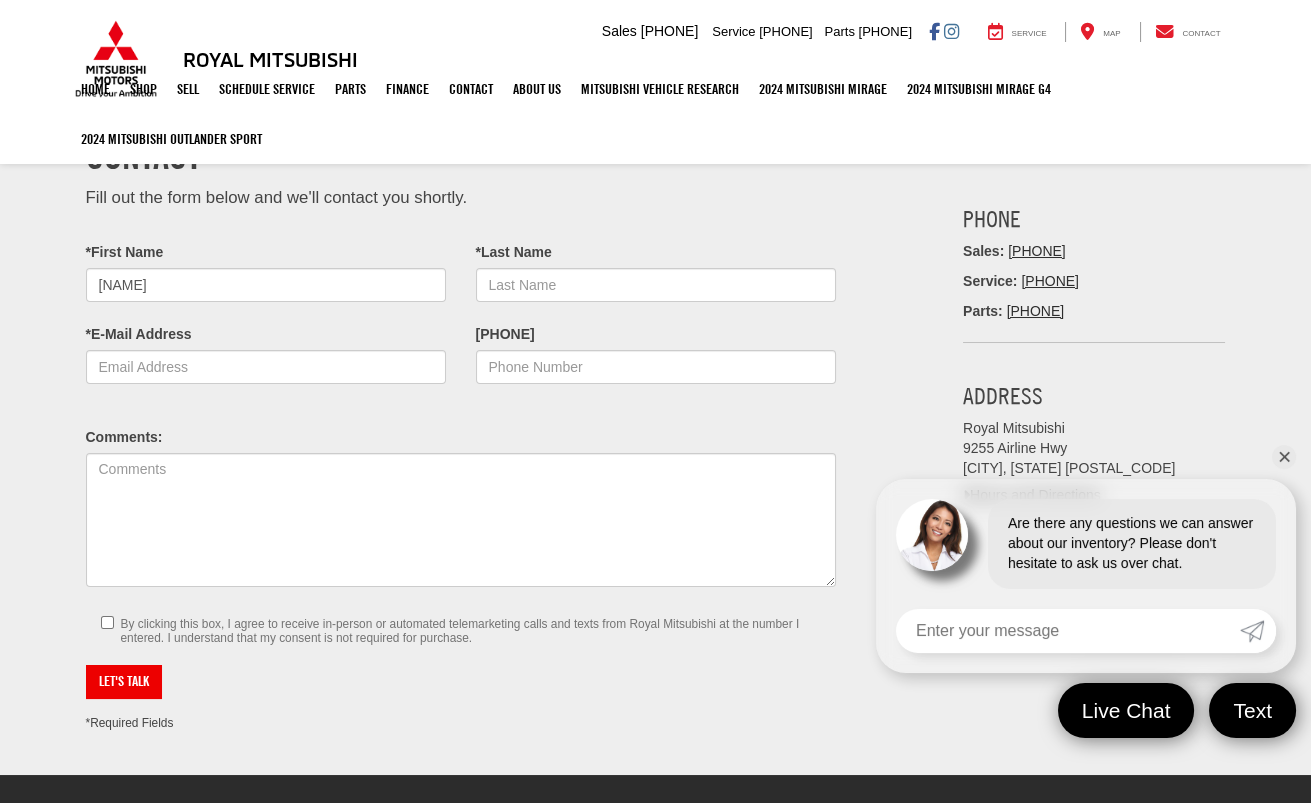 type on "[LAST]" 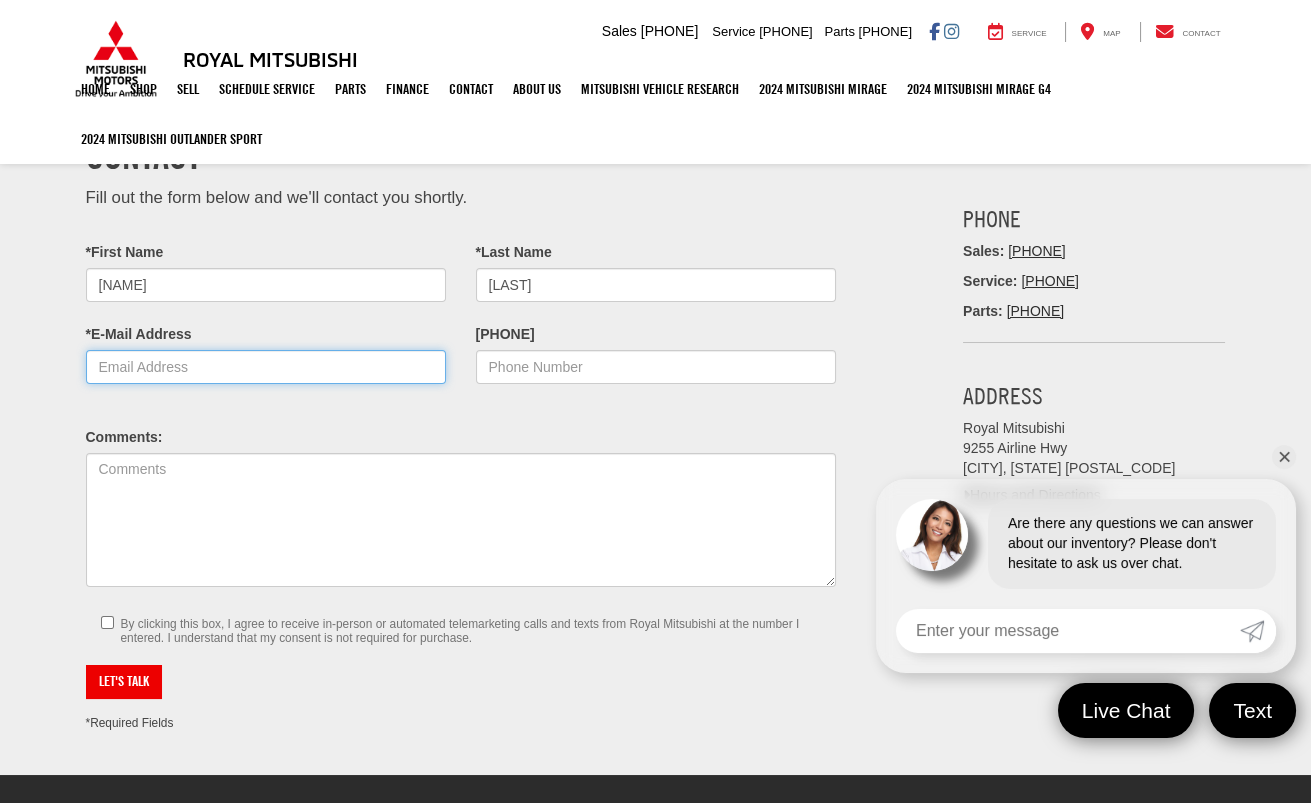 type on "[EMAIL]" 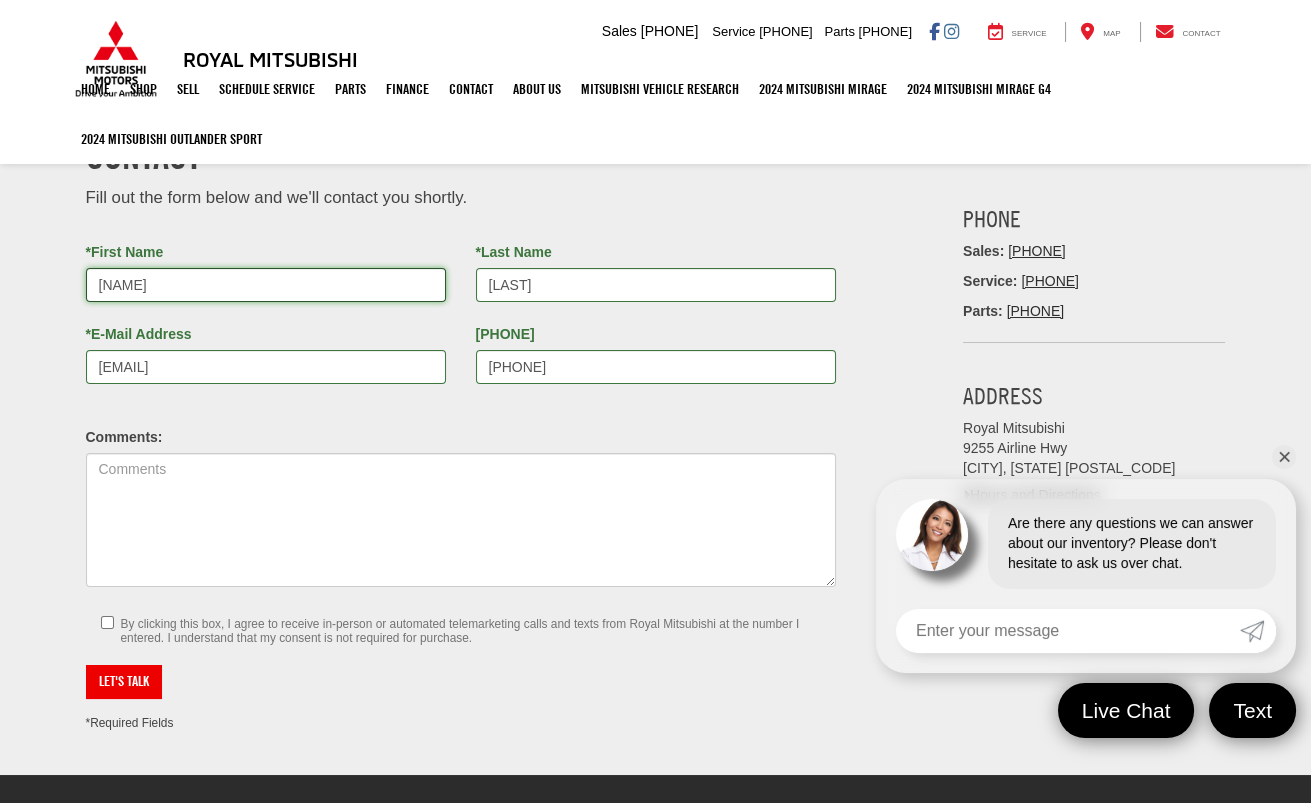 type on "[PHONE]" 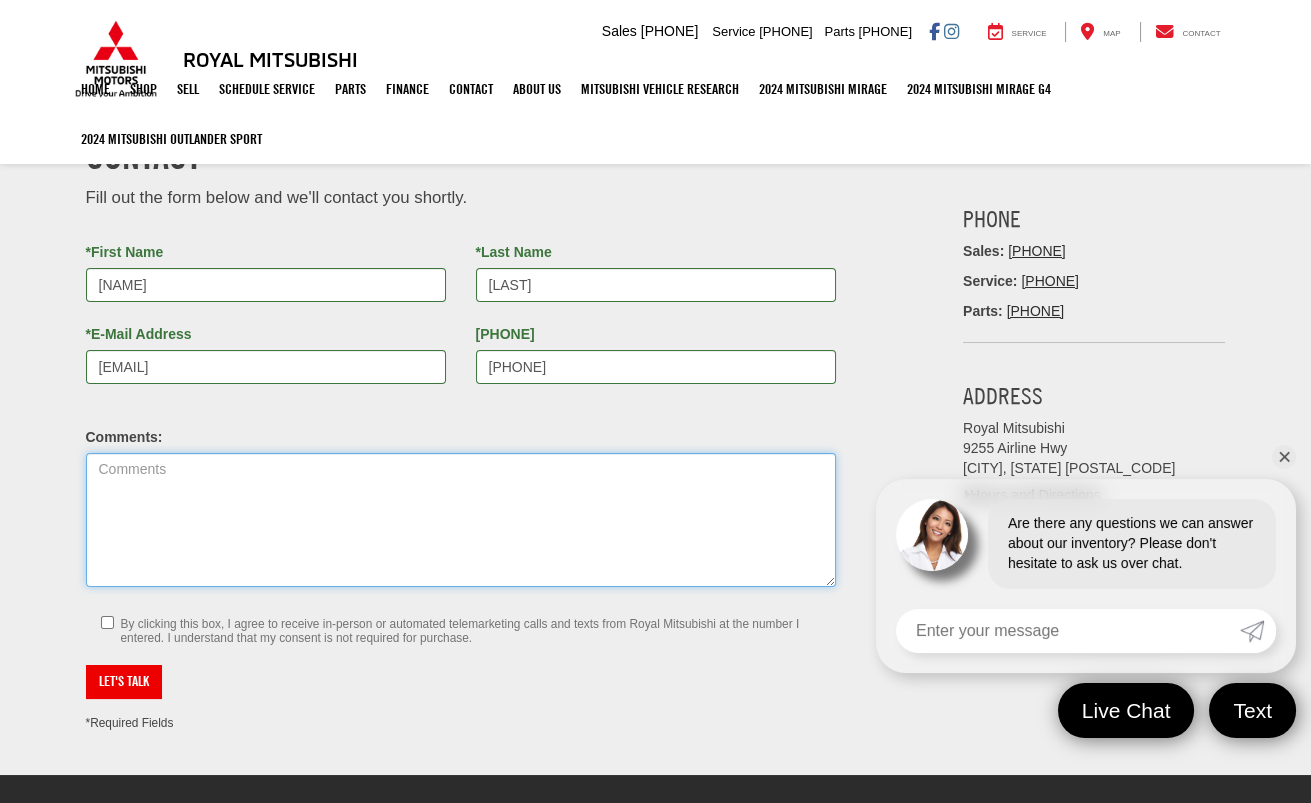 click on "Comments:" at bounding box center [461, 520] 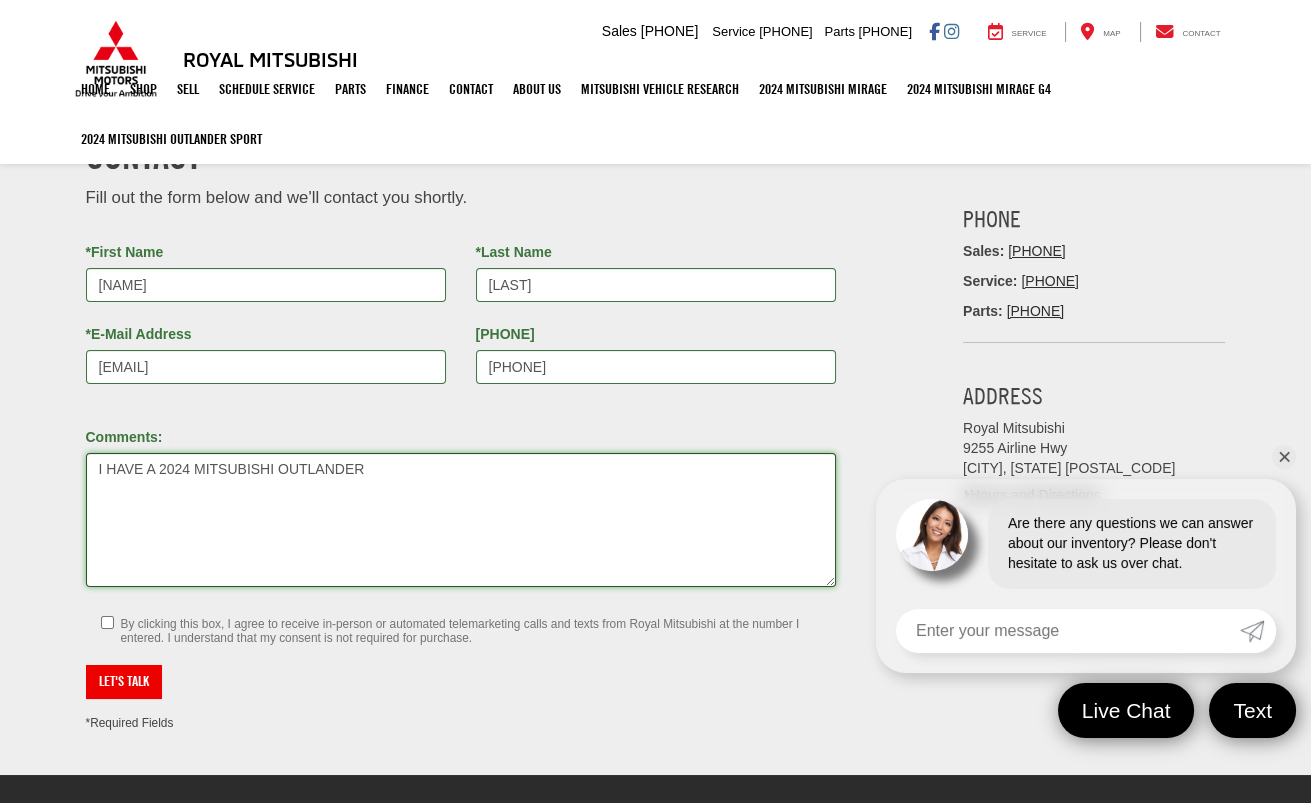click on "I HAVE A 2024 MITSUBISHI OUTLANDER" at bounding box center [461, 520] 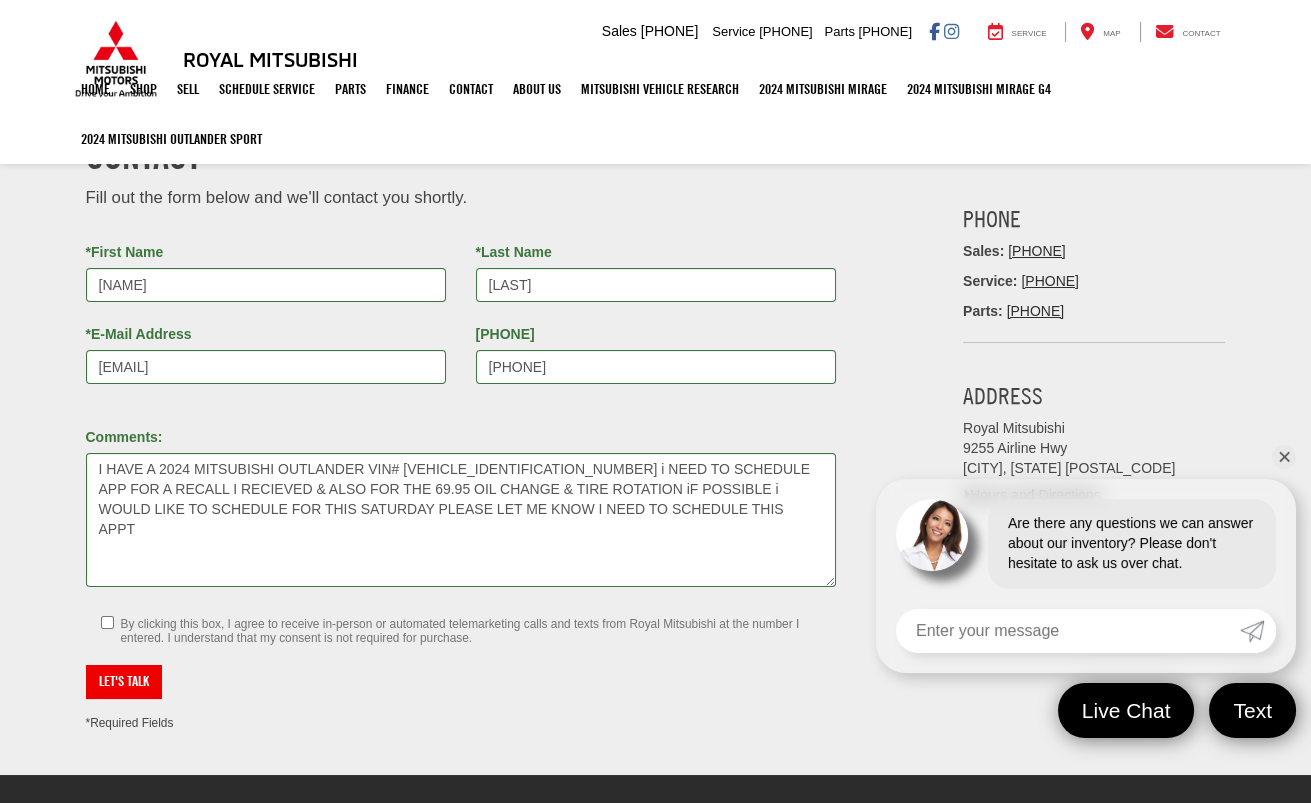 click on "✕" at bounding box center [1284, 457] 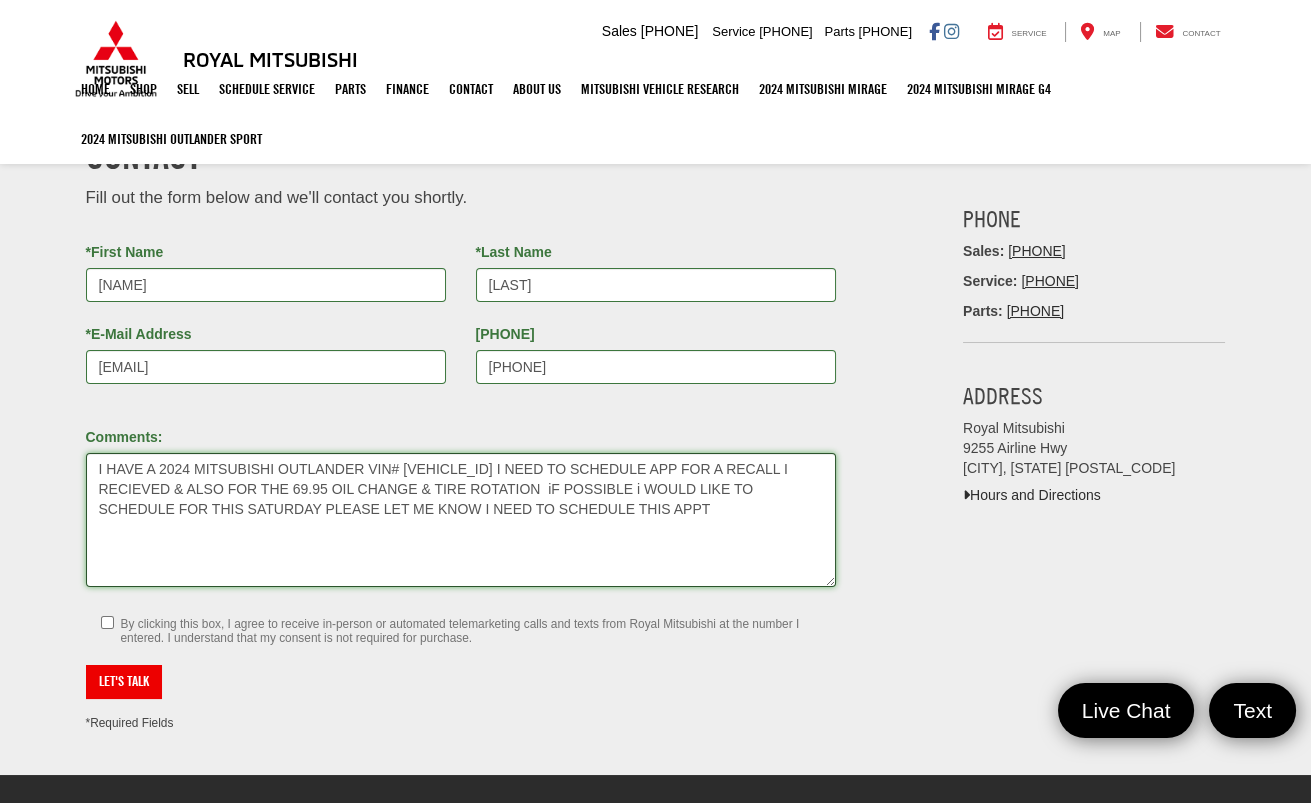 click on "I HAVE A 2024 MITSUBISHI OUTLANDER VIN# [VEHICLE_ID] I NEED TO SCHEDULE APP FOR A RECALL I RECIEVED & ALSO FOR THE 69.95 OIL CHANGE & TIRE ROTATION  iF POSSIBLE i WOULD LIKE TO SCHEDULE FOR THIS SATURDAY PLEASE LET ME KNOW I NEED TO SCHEDULE THIS APPT" at bounding box center [461, 520] 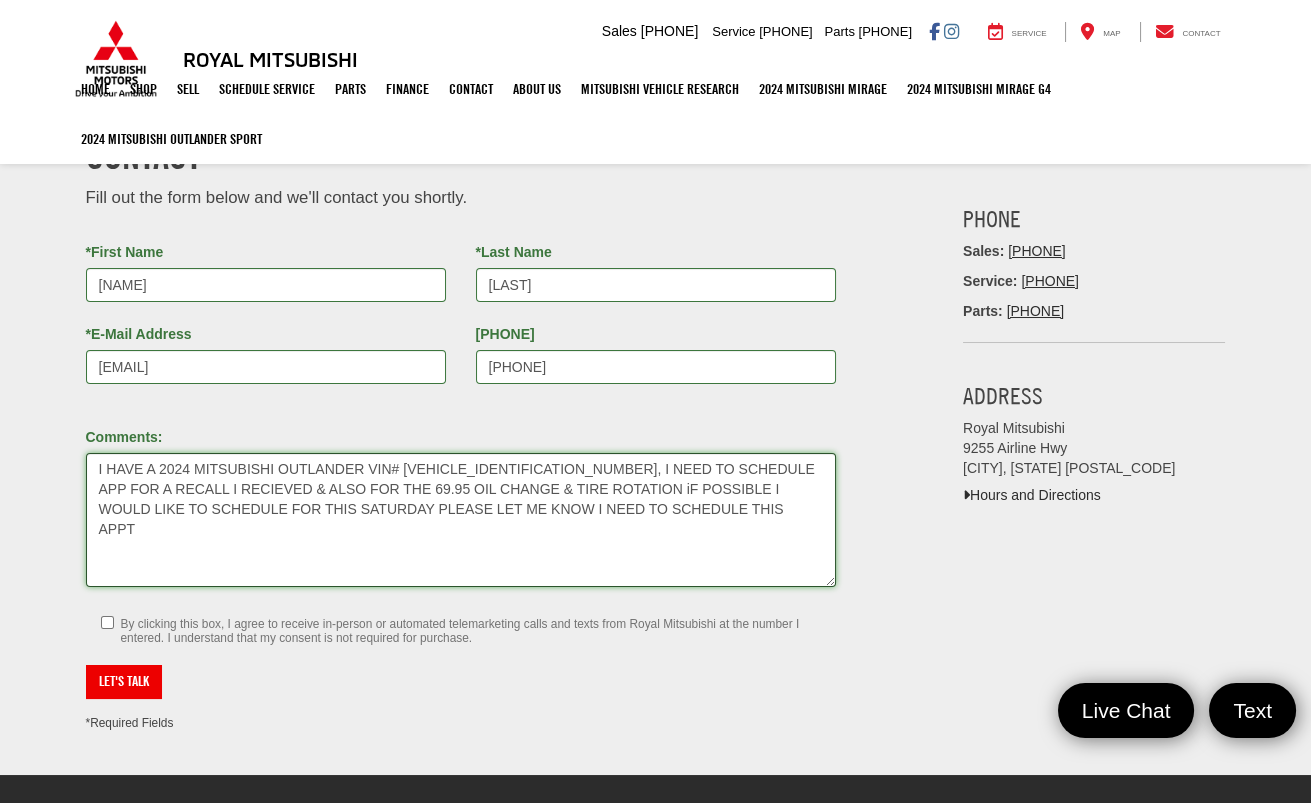 click on "I HAVE A 2024 MITSUBISHI OUTLANDER VIN# [VEHICLE_IDENTIFICATION_NUMBER], I NEED TO SCHEDULE APP FOR A RECALL I RECIEVED & ALSO FOR THE 69.95 OIL CHANGE & TIRE ROTATION iF POSSIBLE I WOULD LIKE TO SCHEDULE FOR THIS SATURDAY PLEASE LET ME KNOW I NEED TO SCHEDULE THIS APPT" at bounding box center [461, 520] 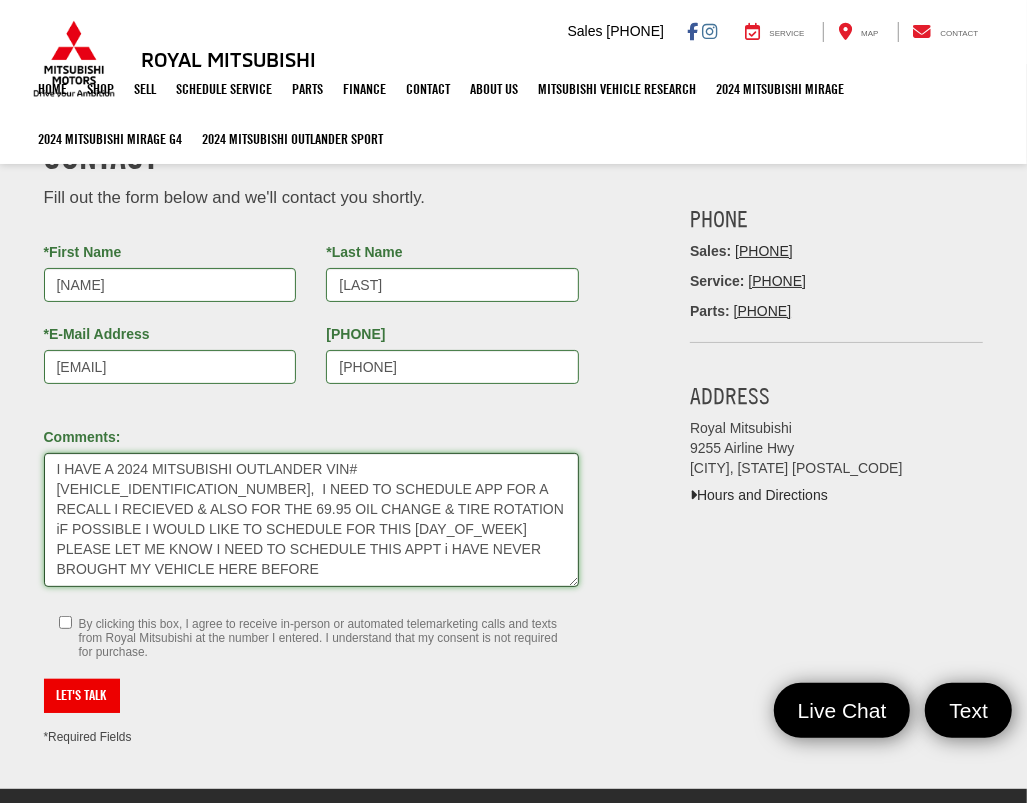 click on "I HAVE A 2024 MITSUBISHI OUTLANDER VIN# [VEHICLE_IDENTIFICATION_NUMBER],  I NEED TO SCHEDULE APP FOR A RECALL I RECIEVED & ALSO FOR THE 69.95 OIL CHANGE & TIRE ROTATION  iF POSSIBLE I WOULD LIKE TO SCHEDULE FOR THIS [DAY_OF_WEEK] PLEASE LET ME KNOW I NEED TO SCHEDULE THIS APPT i HAVE NEVER BROUGHT MY VEHICLE HERE BEFORE" at bounding box center [312, 520] 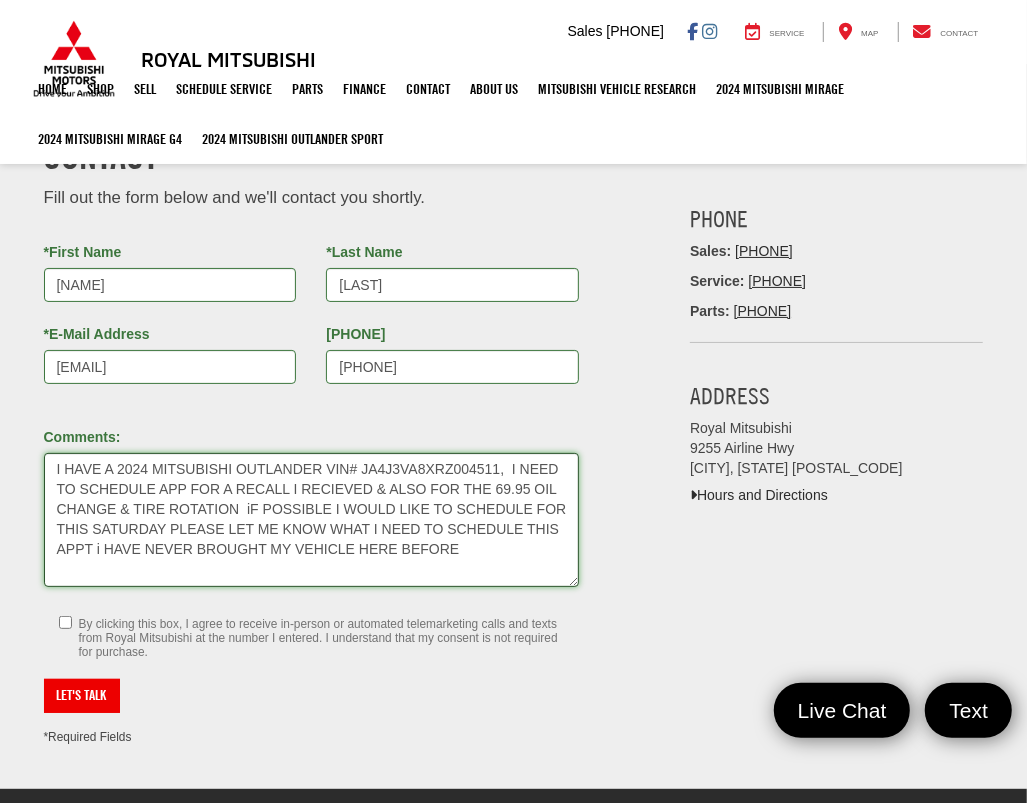 click on "I HAVE A 2024 MITSUBISHI OUTLANDER VIN# JA4J3VA8XRZ004511,  I NEED TO SCHEDULE APP FOR A RECALL I RECIEVED & ALSO FOR THE 69.95 OIL CHANGE & TIRE ROTATION  iF POSSIBLE I WOULD LIKE TO SCHEDULE FOR THIS SATURDAY PLEASE LET ME KNOW WHAT I NEED TO SCHEDULE THIS APPT i HAVE NEVER BROUGHT MY VEHICLE HERE BEFORE" at bounding box center (312, 520) 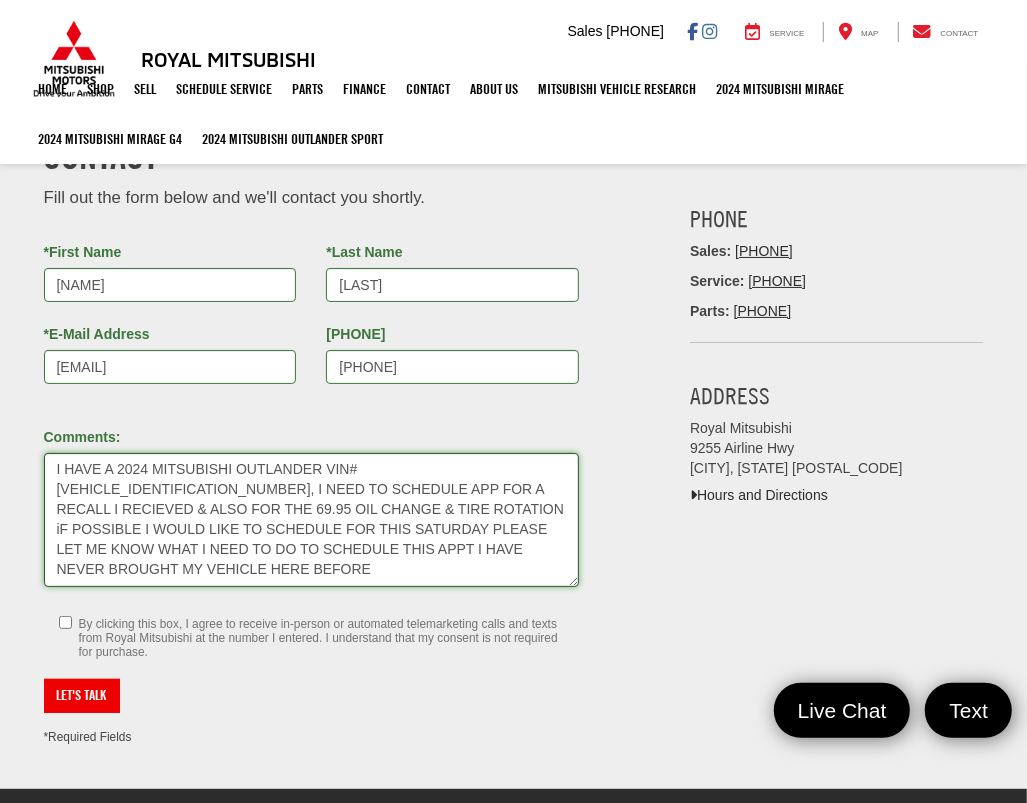 click on "I HAVE A 2024 MITSUBISHI OUTLANDER VIN# [VEHICLE_IDENTIFICATION_NUMBER], I NEED TO SCHEDULE APP FOR A RECALL I RECIEVED & ALSO FOR THE 69.95 OIL CHANGE & TIRE ROTATION iF POSSIBLE I WOULD LIKE TO SCHEDULE FOR THIS SATURDAY PLEASE LET ME KNOW WHAT I NEED TO DO TO SCHEDULE THIS APPT I HAVE NEVER BROUGHT MY VEHICLE HERE BEFORE" at bounding box center (312, 520) 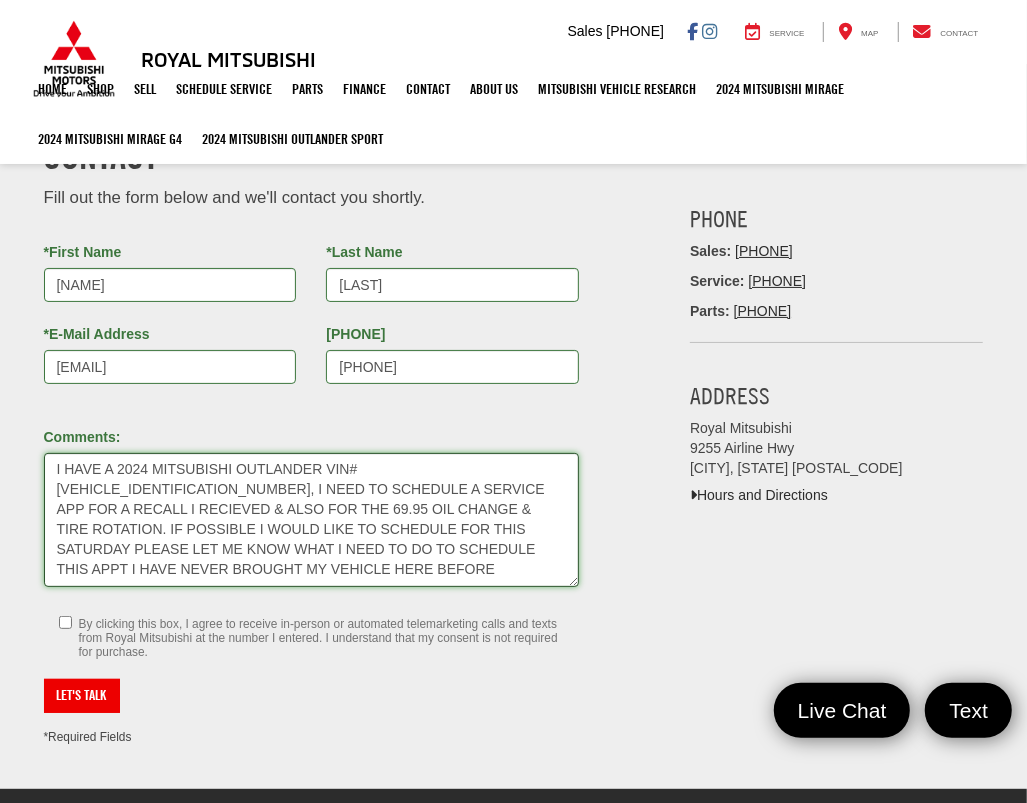 type on "I HAVE A 2024 MITSUBISHI OUTLANDER VIN# [VEHICLE_IDENTIFICATION_NUMBER], I NEED TO SCHEDULE A SERVICE APP FOR A RECALL I RECIEVED & ALSO FOR THE 69.95 OIL CHANGE & TIRE ROTATION. IF POSSIBLE I WOULD LIKE TO SCHEDULE FOR THIS SATURDAY PLEASE LET ME KNOW WHAT I NEED TO DO TO SCHEDULE THIS APPT I HAVE NEVER BROUGHT MY VEHICLE HERE BEFORE" 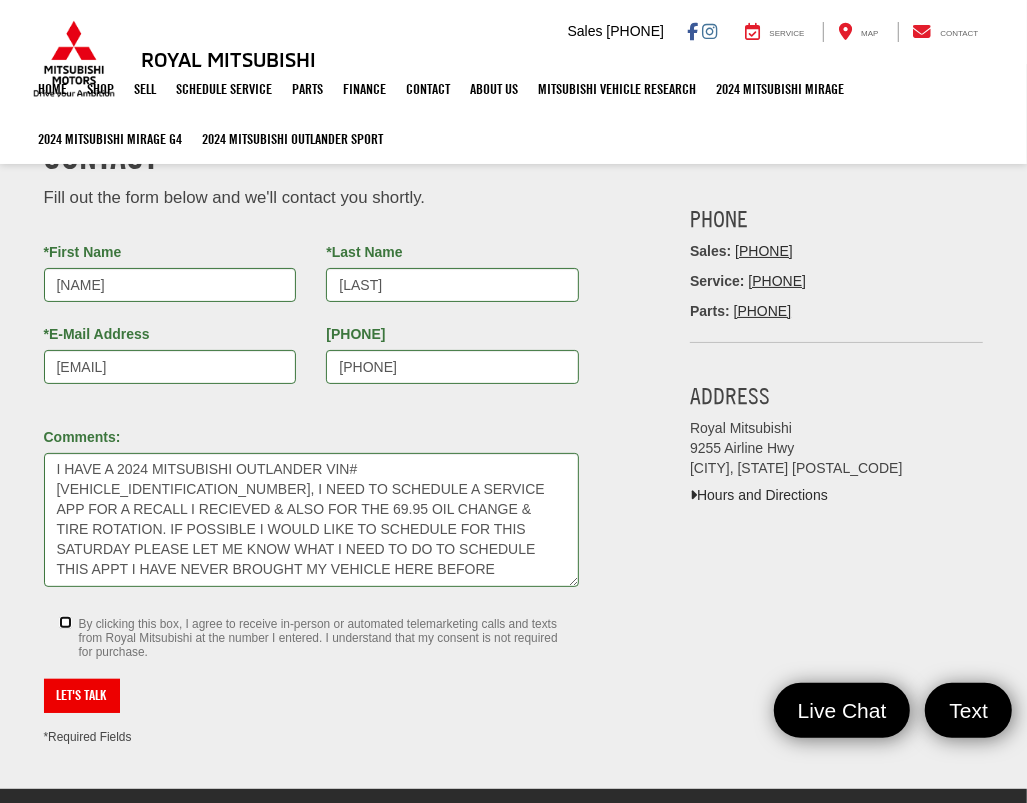 click on "By clicking this box, I agree to receive in-person or automated telemarketing calls and texts from Royal Mitsubishi at the number I entered. I understand that my consent is not required for purchase." at bounding box center (65, 622) 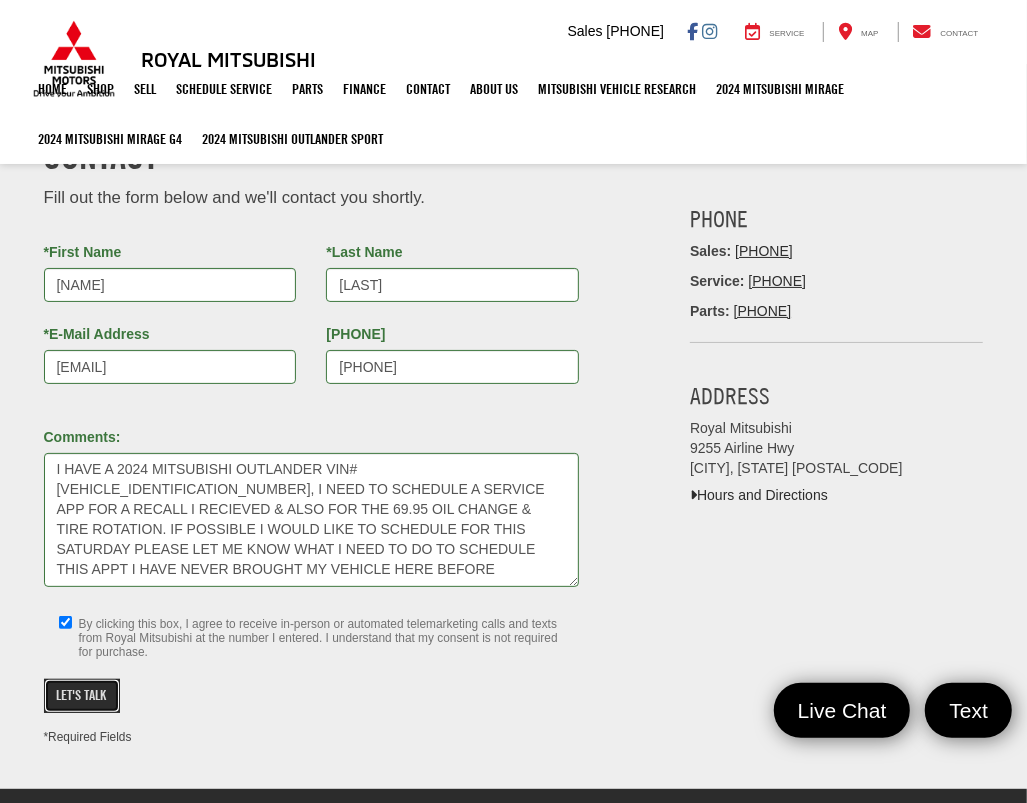 click on "Let's Talk" at bounding box center [82, 696] 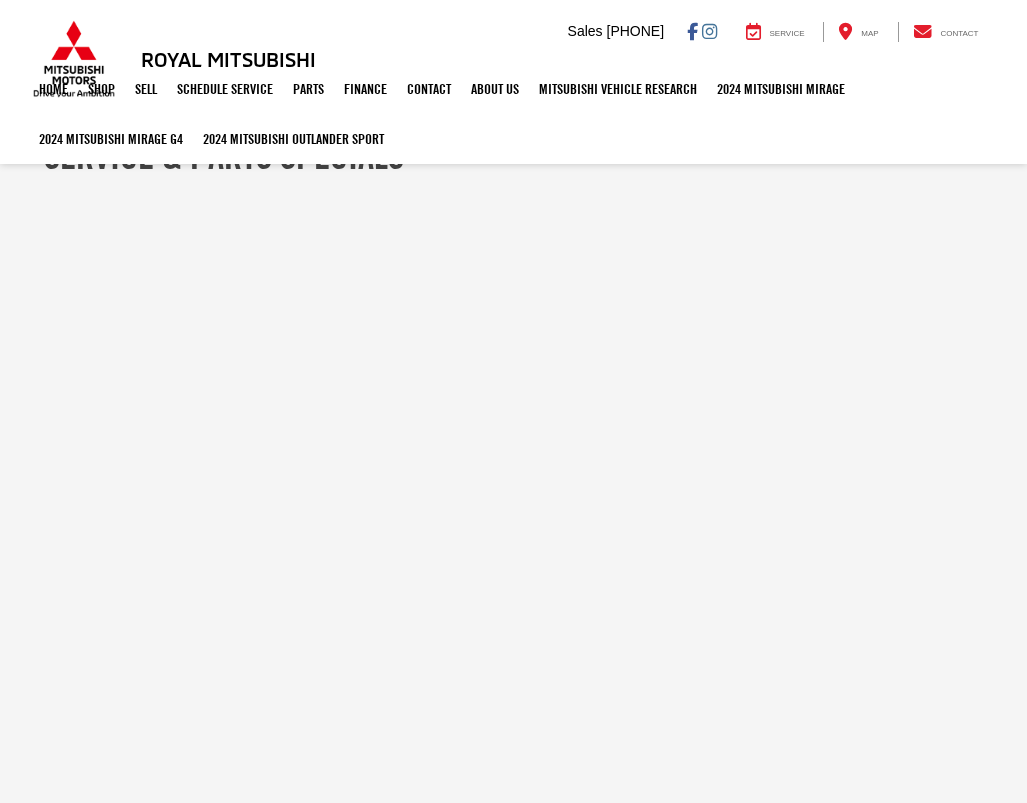 scroll, scrollTop: 0, scrollLeft: 0, axis: both 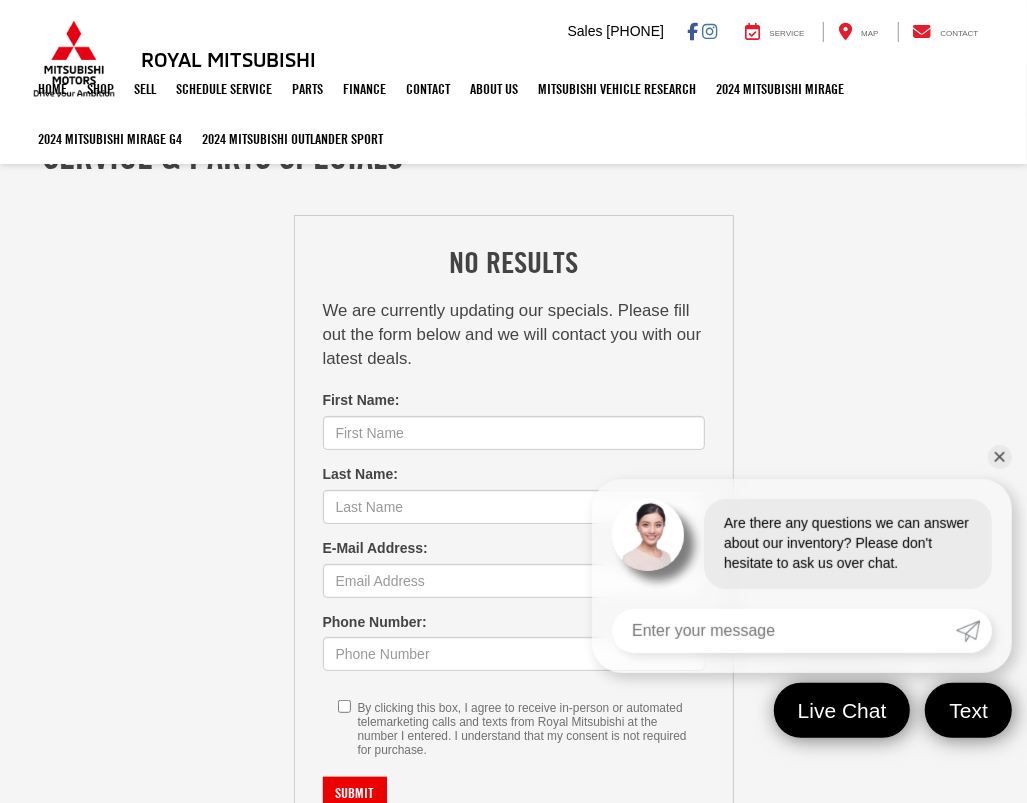 click on "✕" at bounding box center [1000, 457] 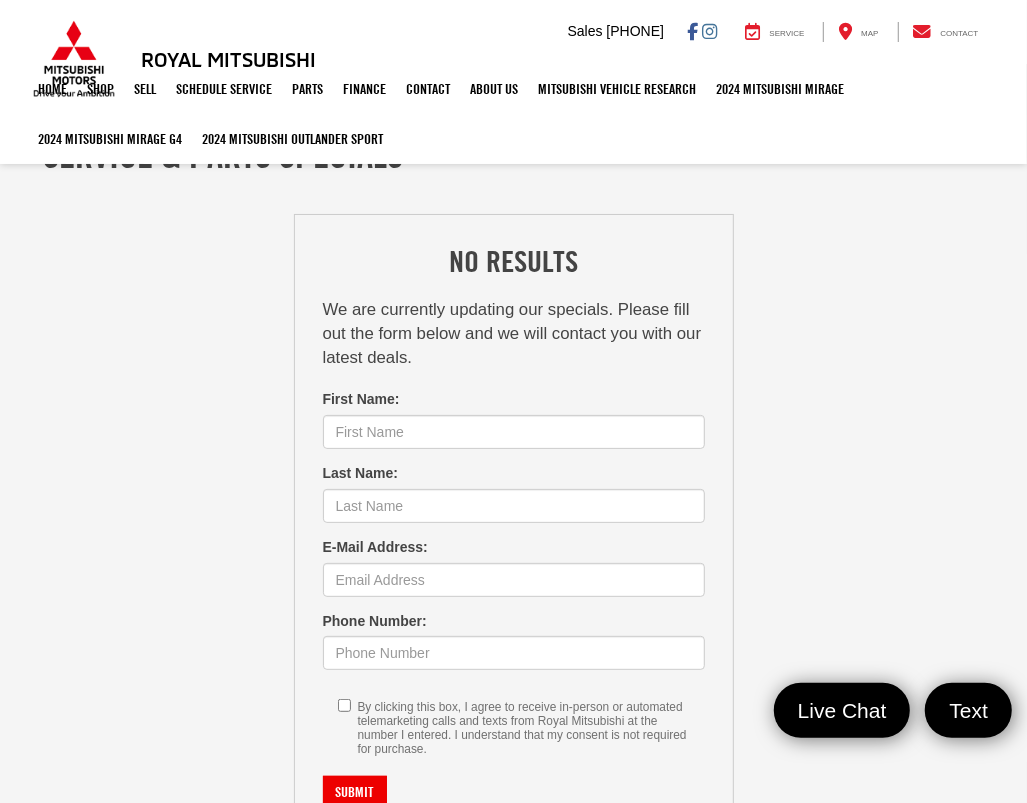 scroll, scrollTop: 0, scrollLeft: 0, axis: both 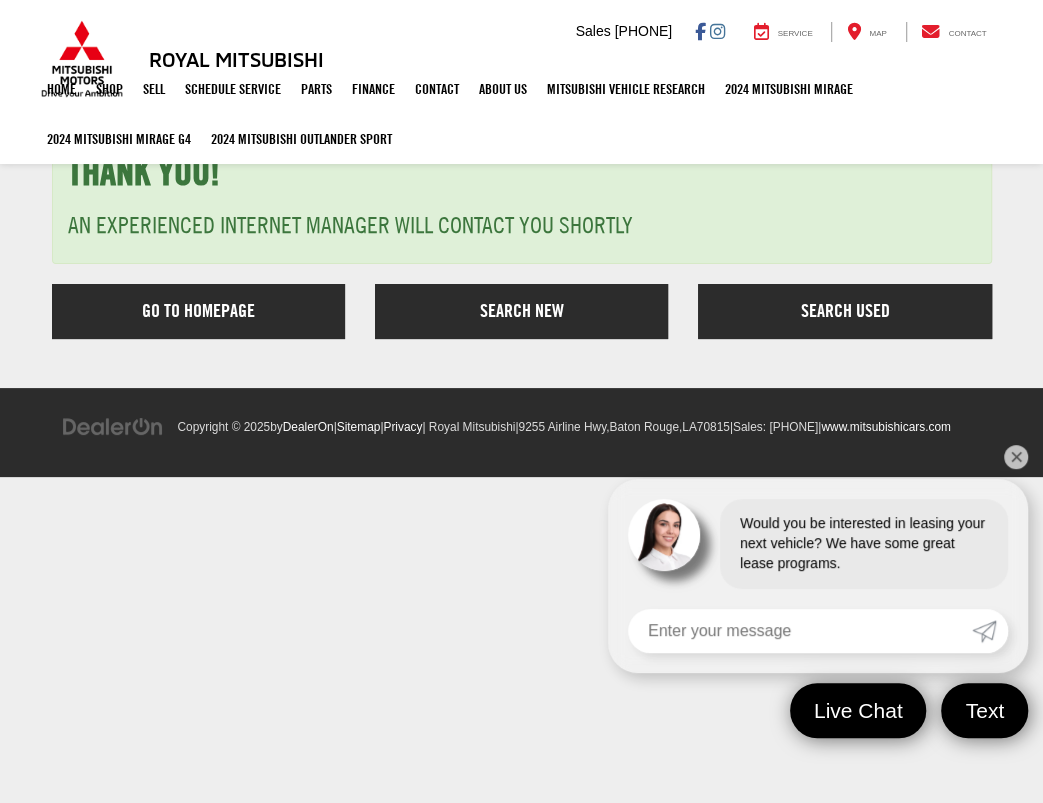 click on "✕" at bounding box center [1016, 457] 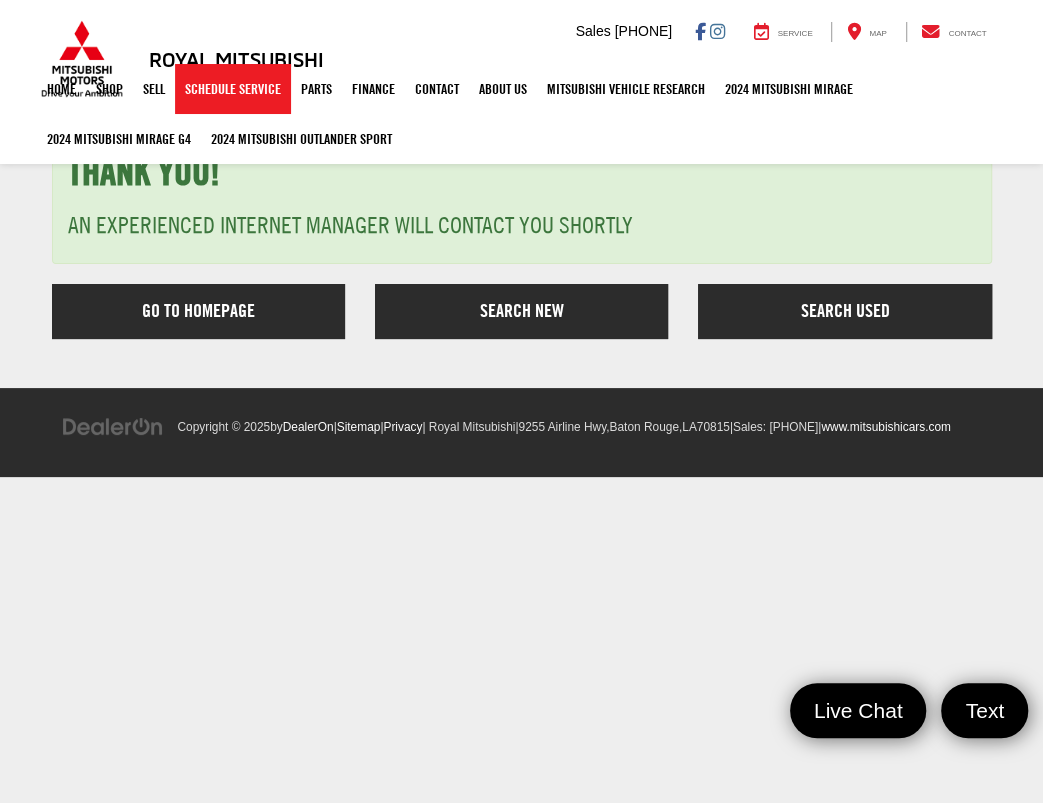 click on "Schedule Service" at bounding box center [233, 89] 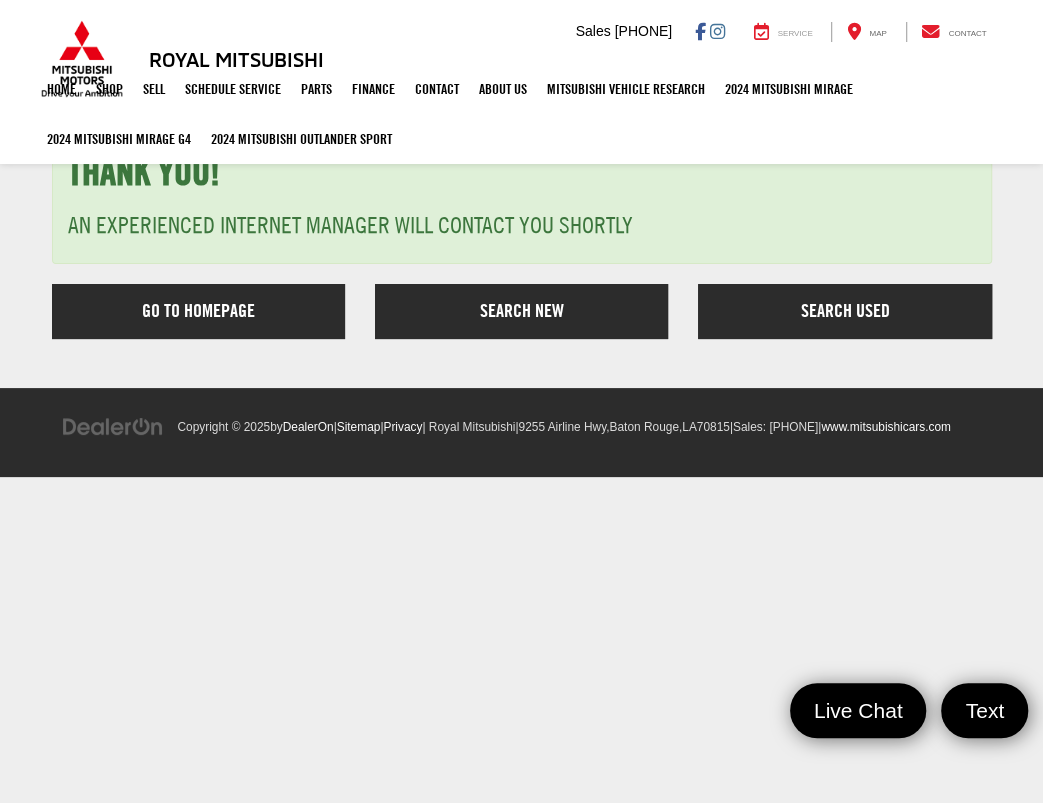 click on "Service" at bounding box center [795, 33] 